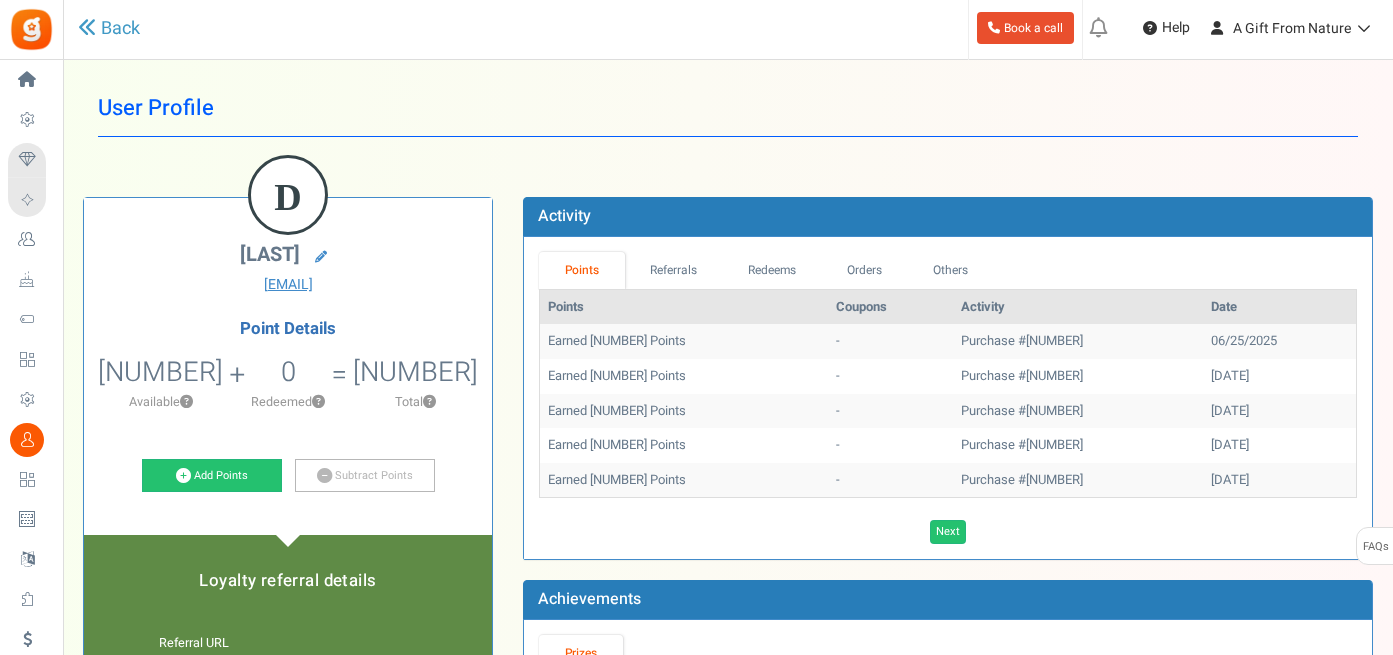 scroll, scrollTop: 0, scrollLeft: 0, axis: both 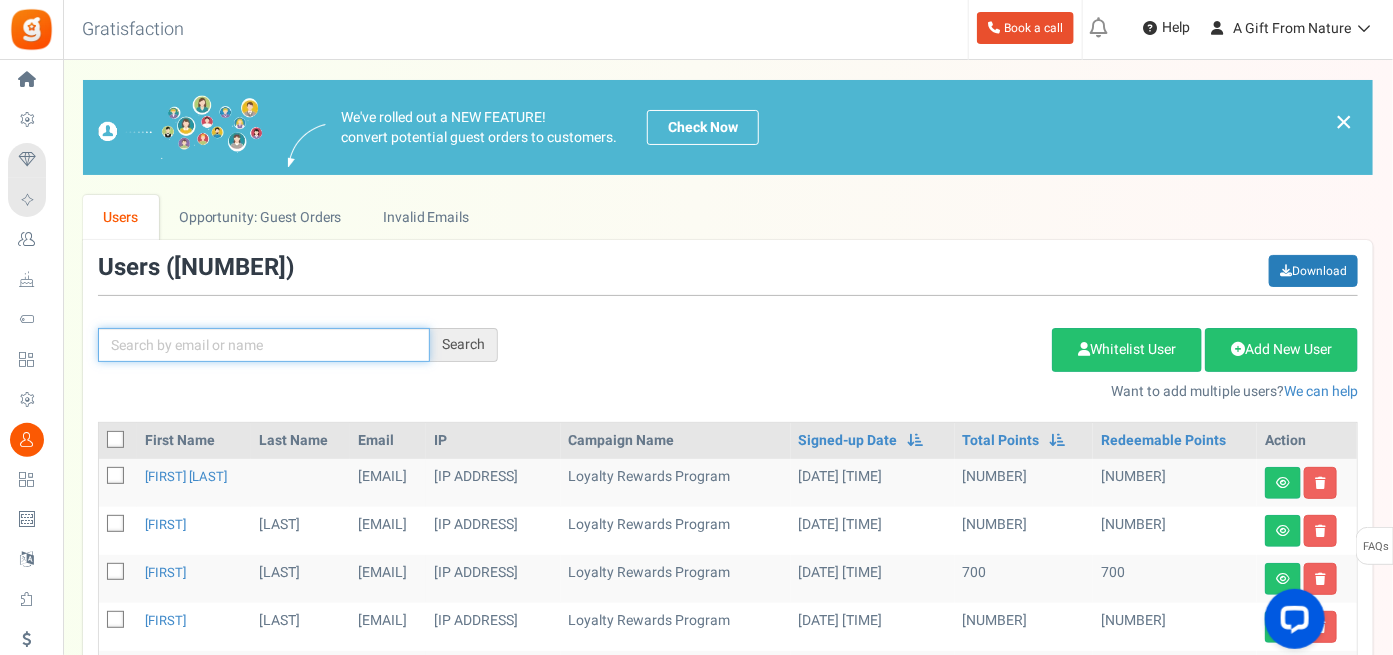 click at bounding box center (264, 345) 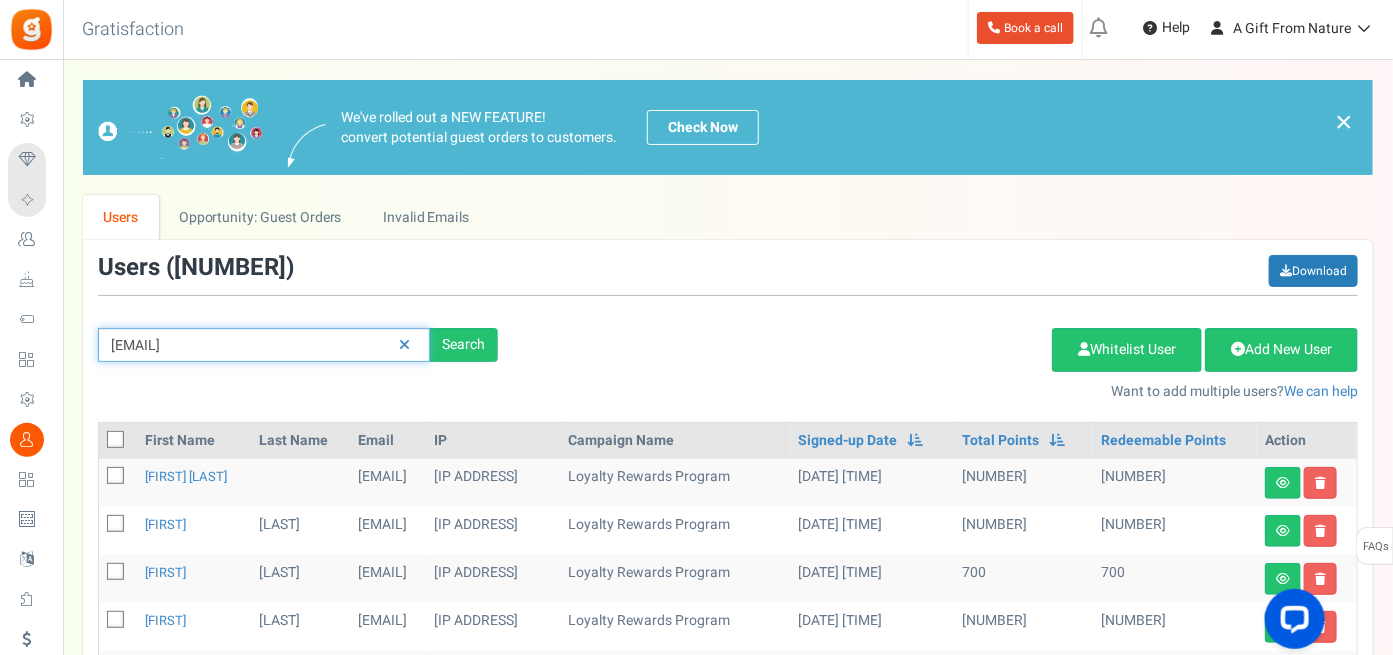 type on "[EMAIL]" 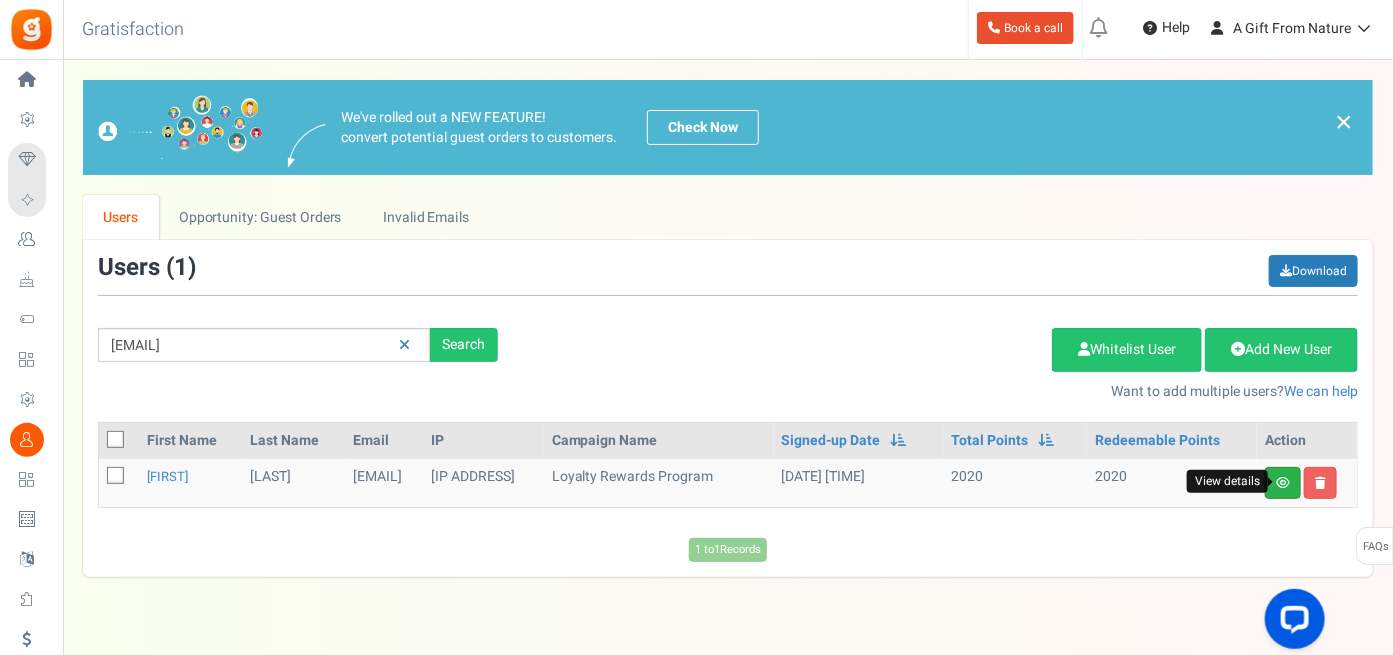click at bounding box center (1283, 483) 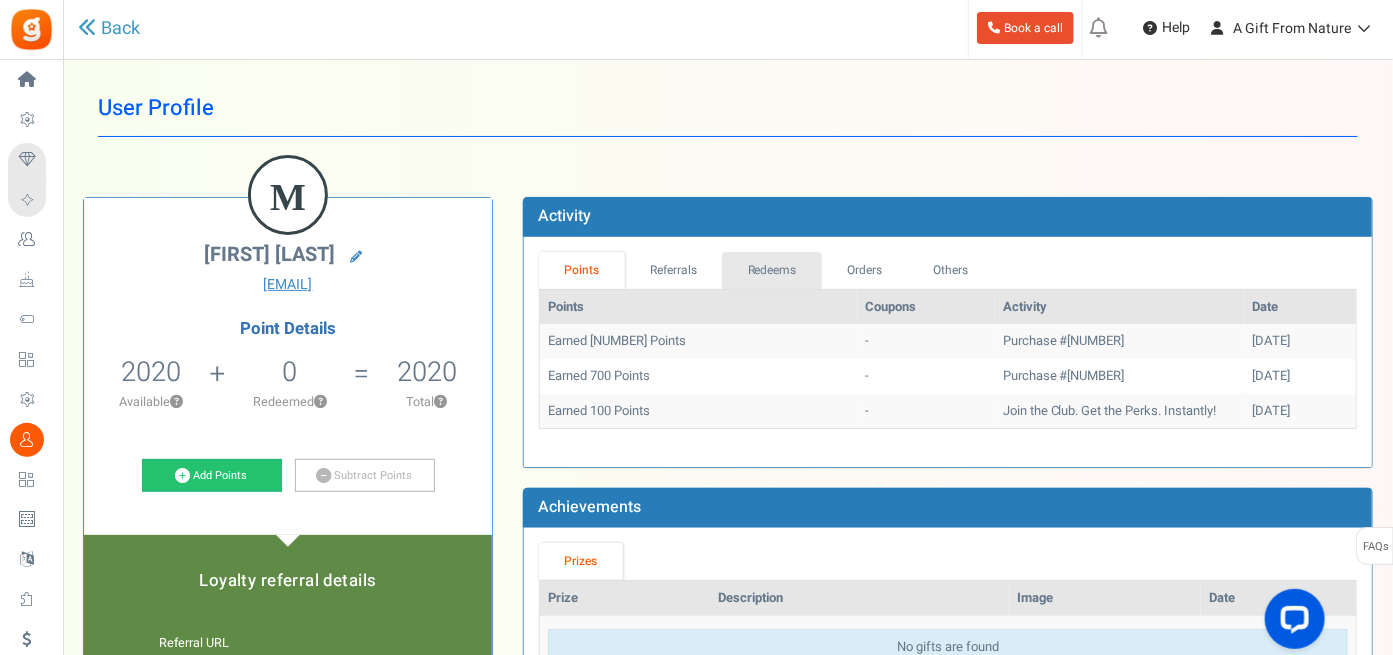 click on "Redeems" at bounding box center (772, 270) 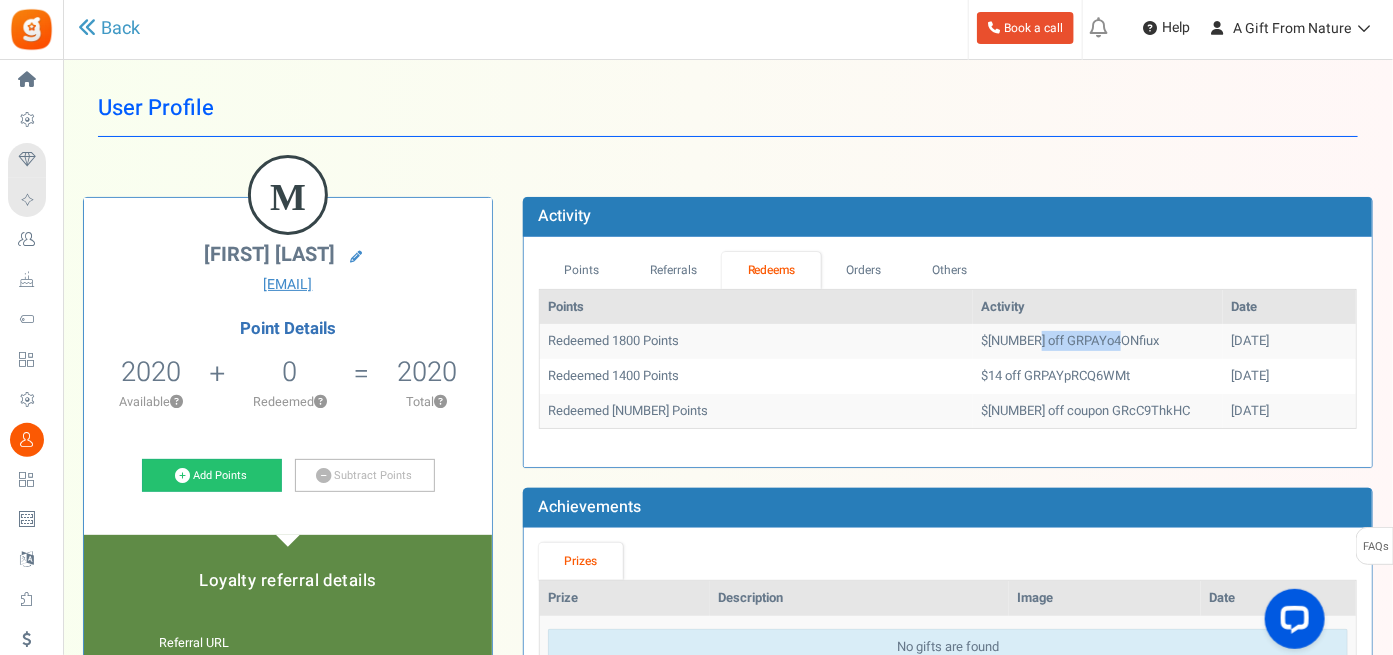 drag, startPoint x: 957, startPoint y: 336, endPoint x: 1080, endPoint y: 339, distance: 123.03658 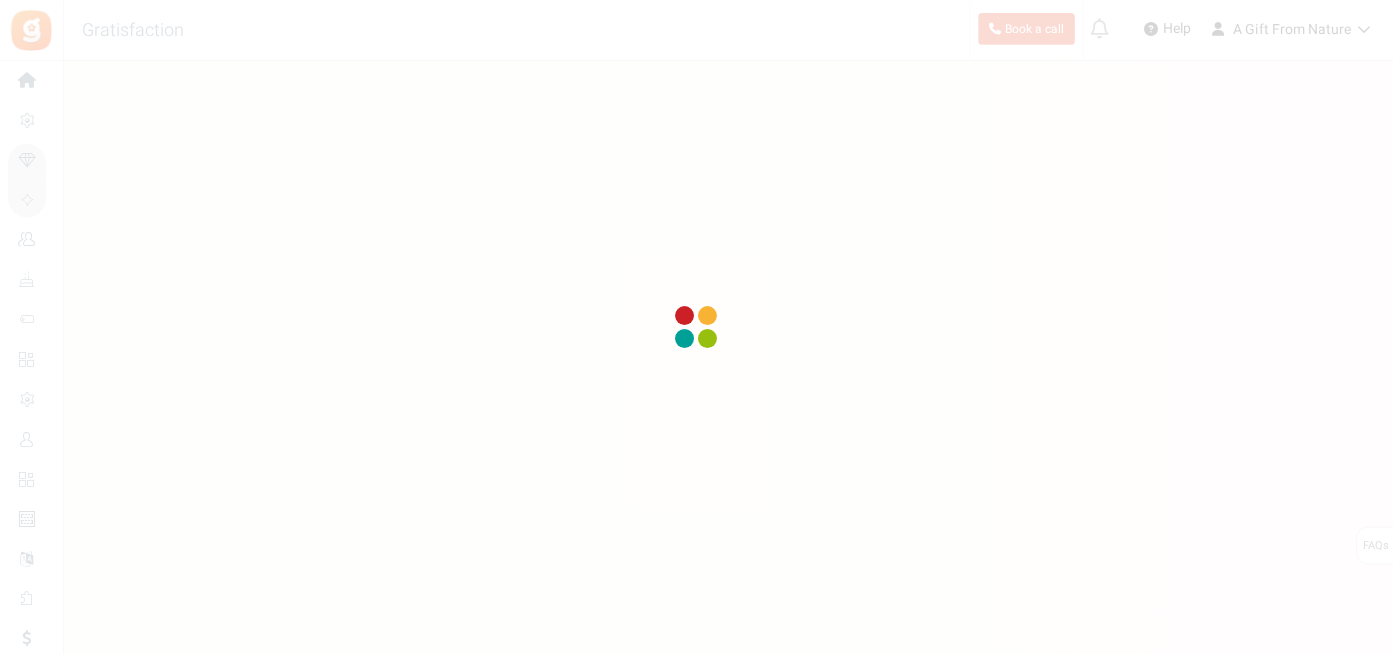 scroll, scrollTop: 0, scrollLeft: 0, axis: both 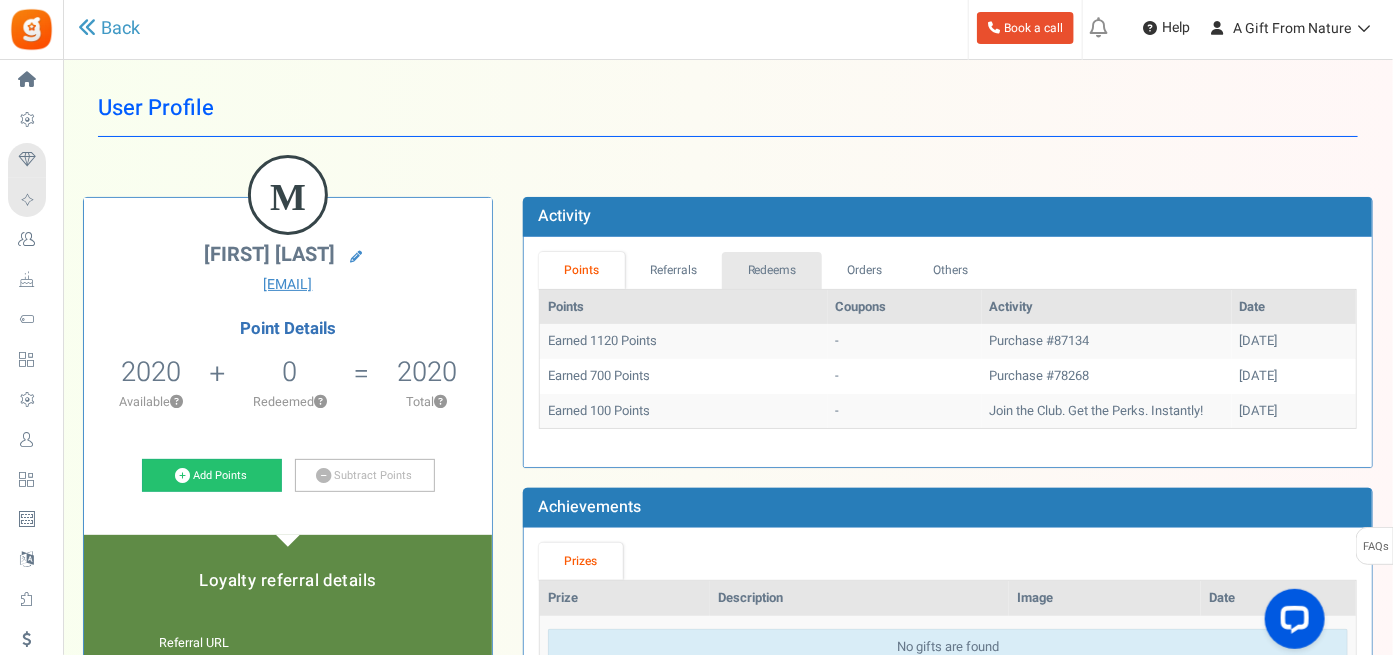 click on "Redeems" at bounding box center [772, 270] 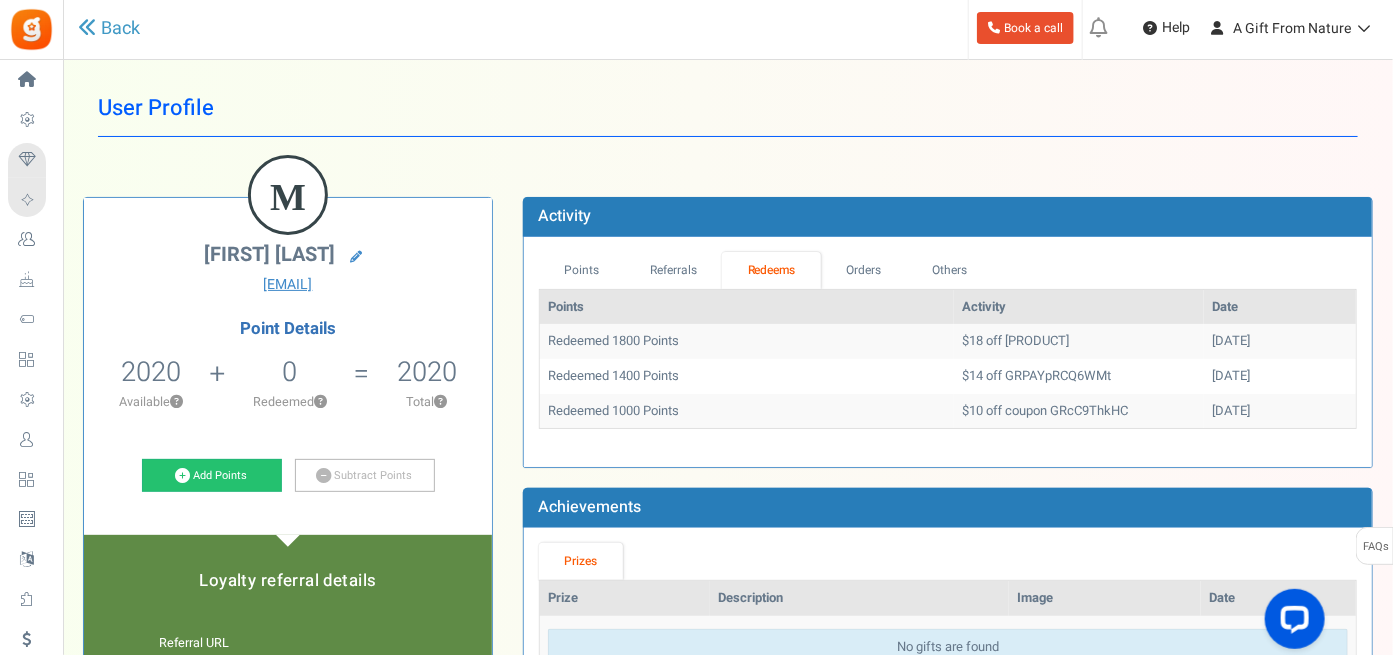 drag, startPoint x: 956, startPoint y: 341, endPoint x: 1123, endPoint y: 350, distance: 167.24234 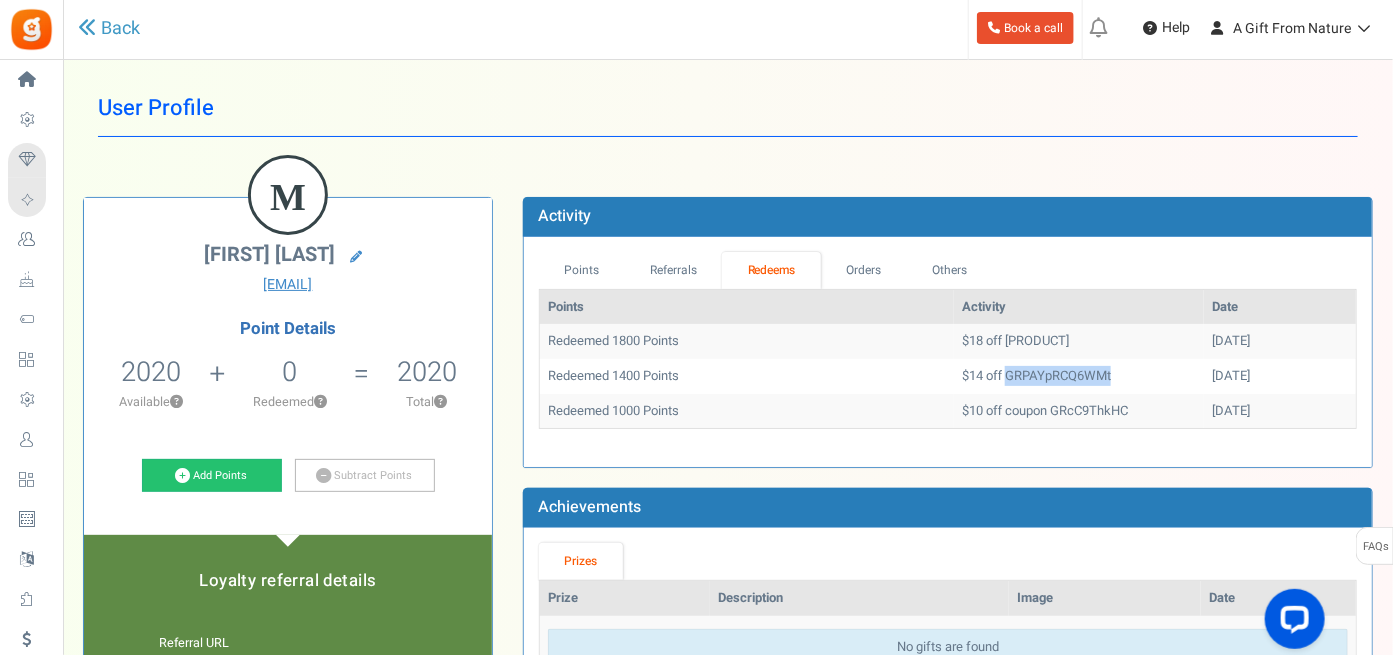 drag, startPoint x: 954, startPoint y: 369, endPoint x: 1072, endPoint y: 370, distance: 118.004234 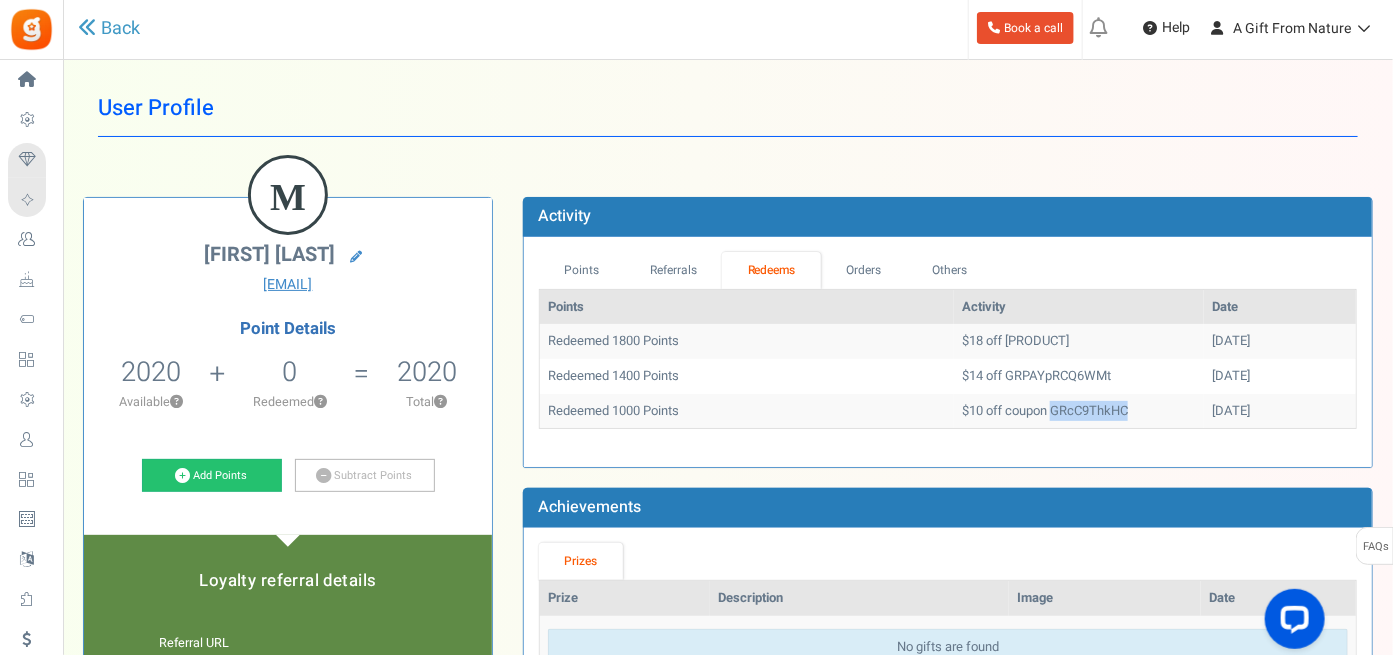 drag, startPoint x: 1001, startPoint y: 406, endPoint x: 1119, endPoint y: 421, distance: 118.94957 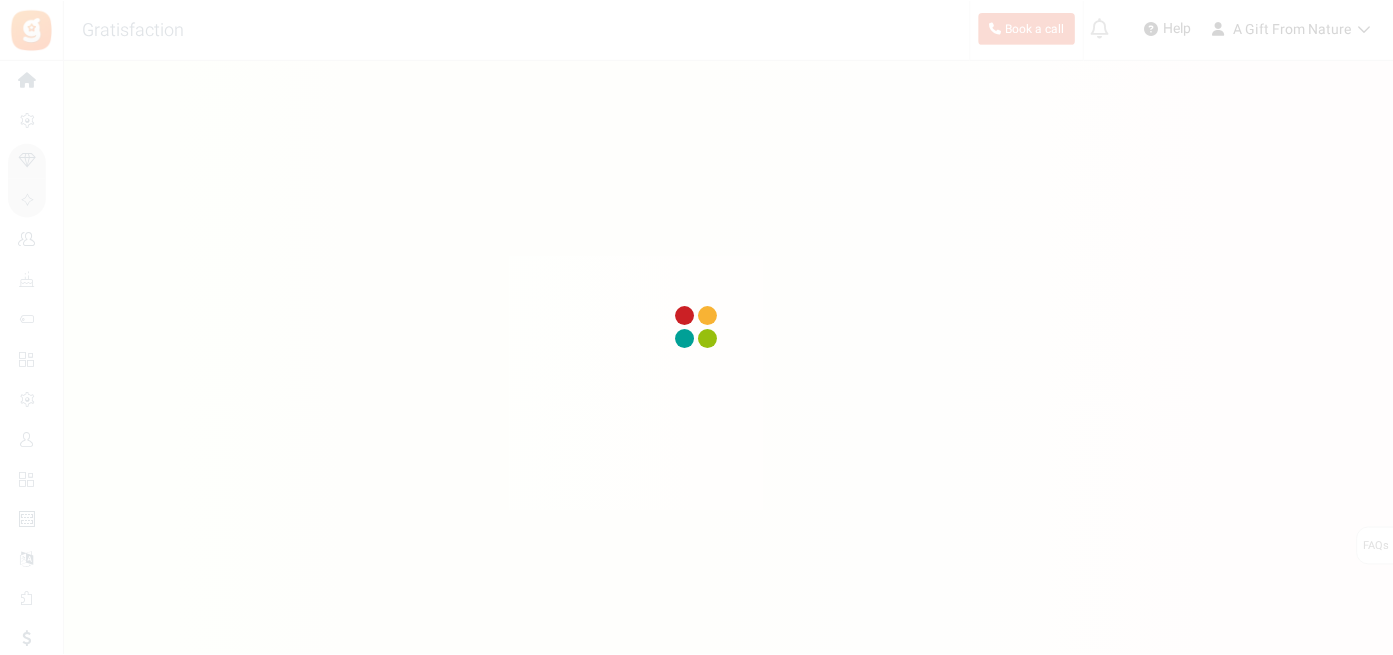 scroll, scrollTop: 0, scrollLeft: 0, axis: both 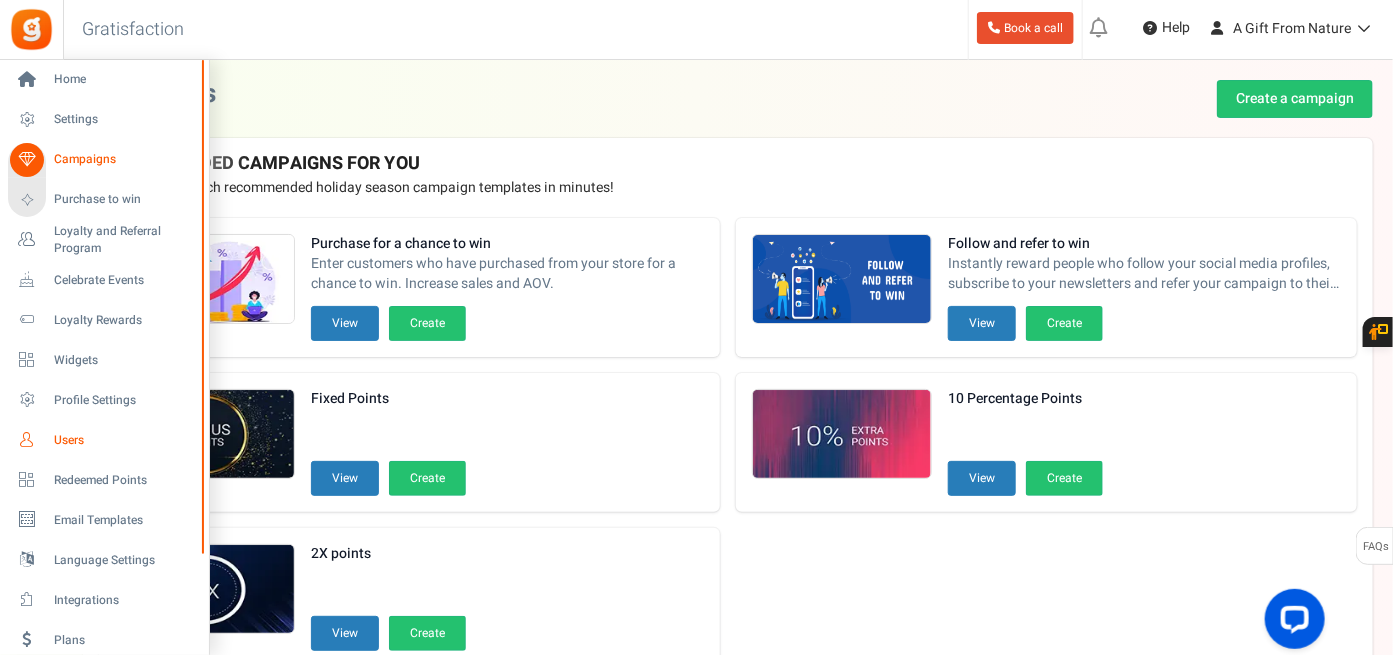 click on "Users" at bounding box center (124, 440) 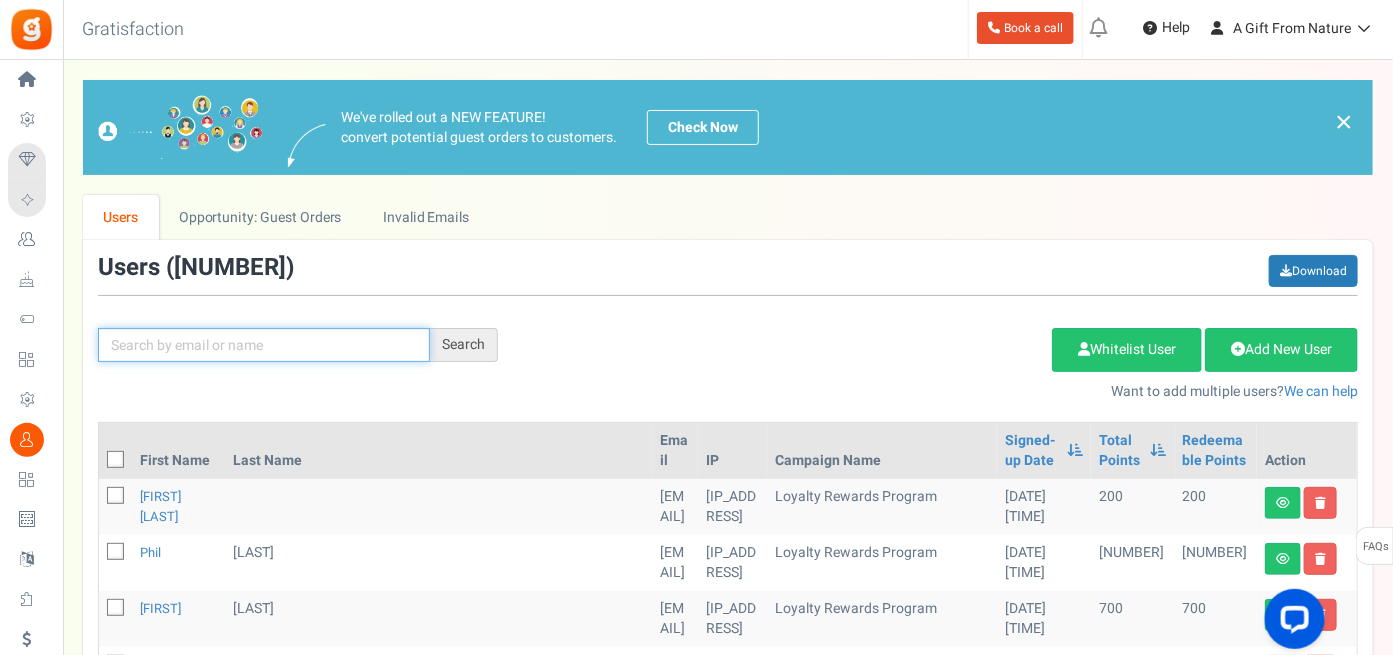 click at bounding box center (264, 345) 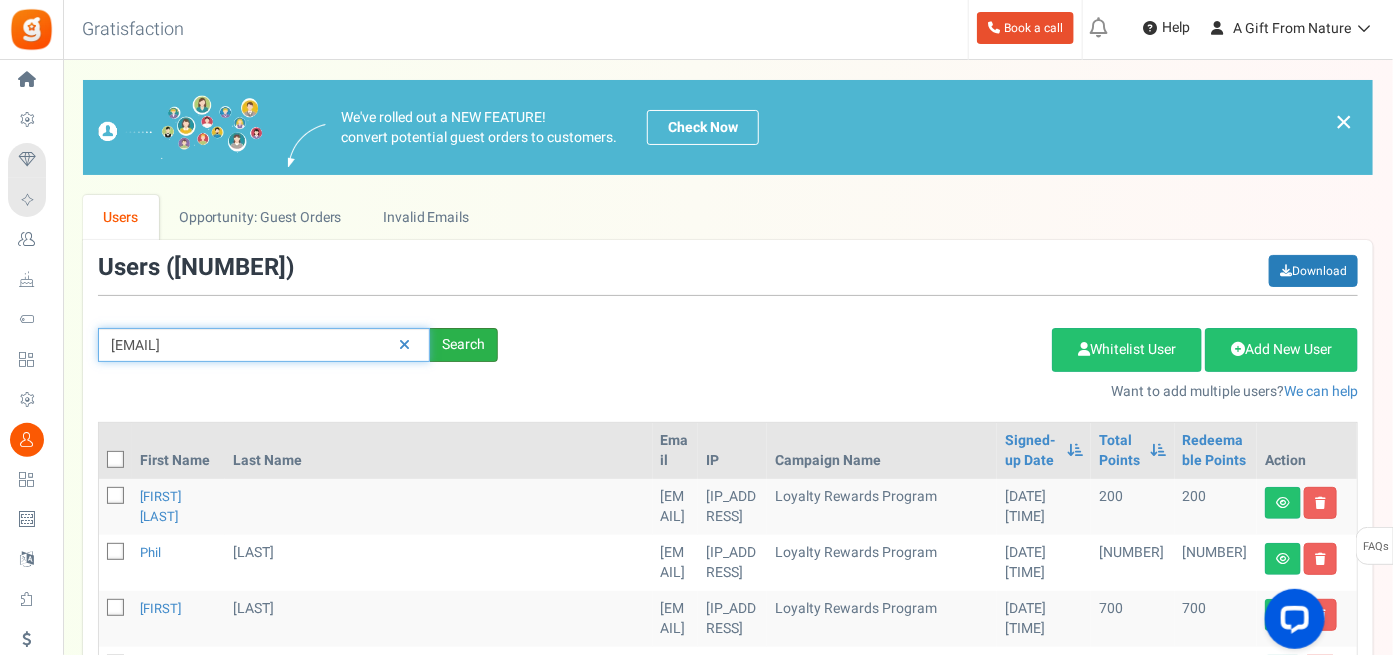 type on "[EMAIL]" 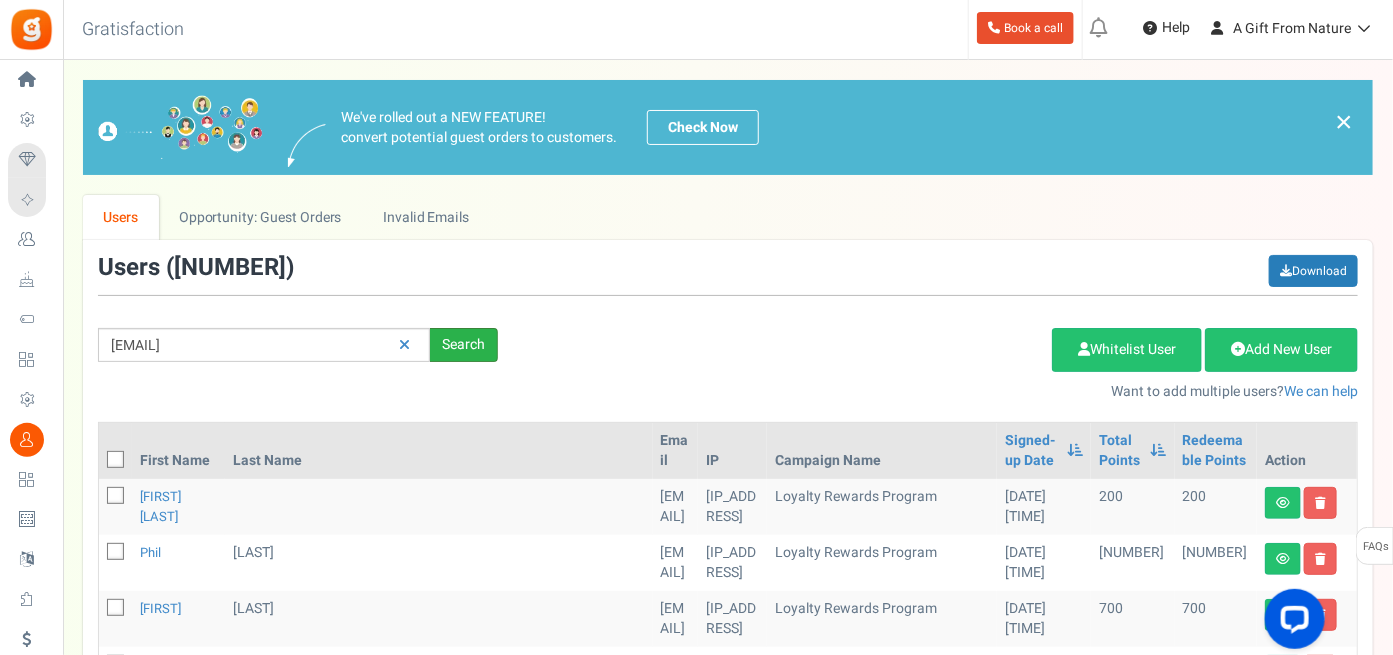 click on "Search" at bounding box center (464, 345) 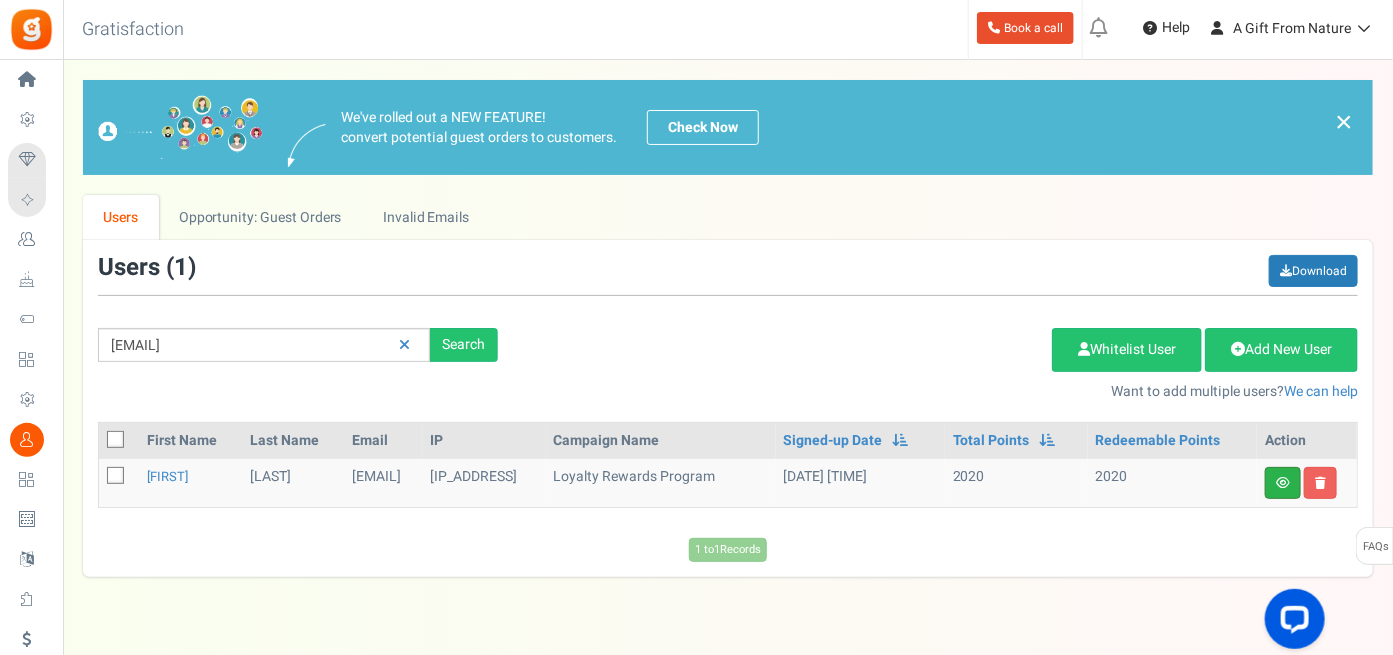 click at bounding box center (1283, 483) 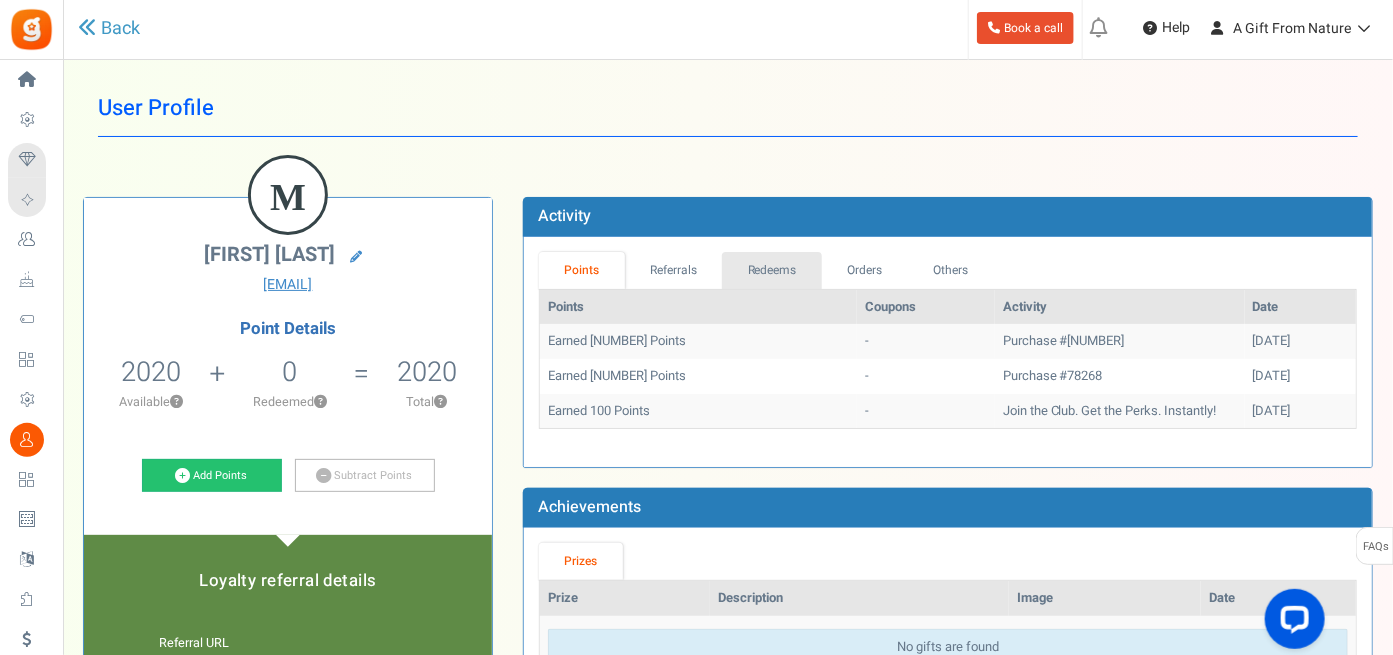 click on "Redeems" at bounding box center (772, 270) 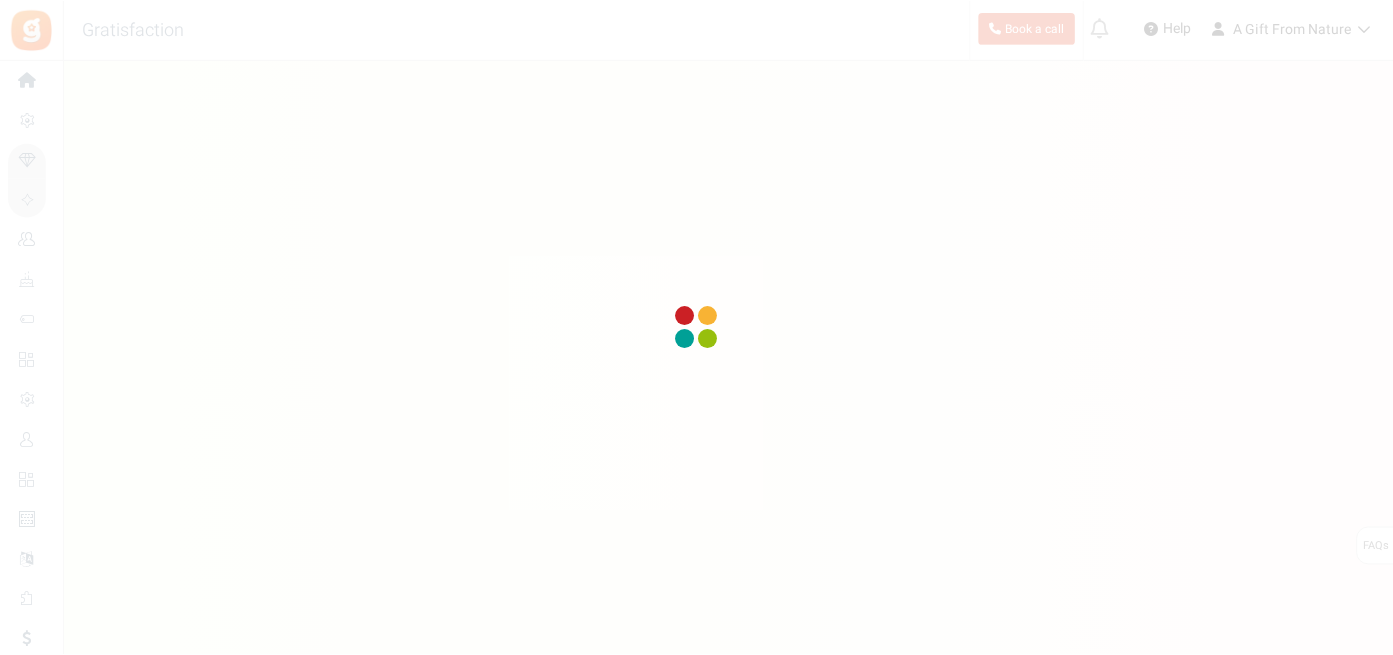 scroll, scrollTop: 0, scrollLeft: 0, axis: both 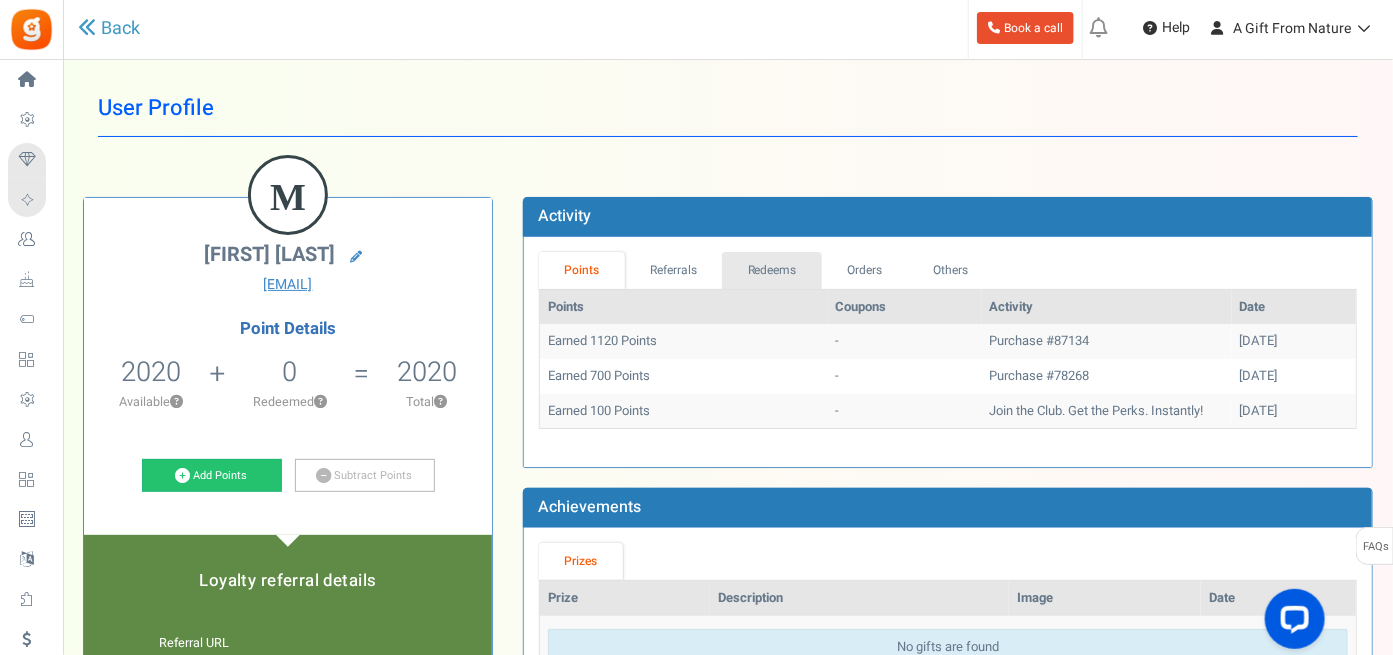 click on "Redeems" at bounding box center [772, 270] 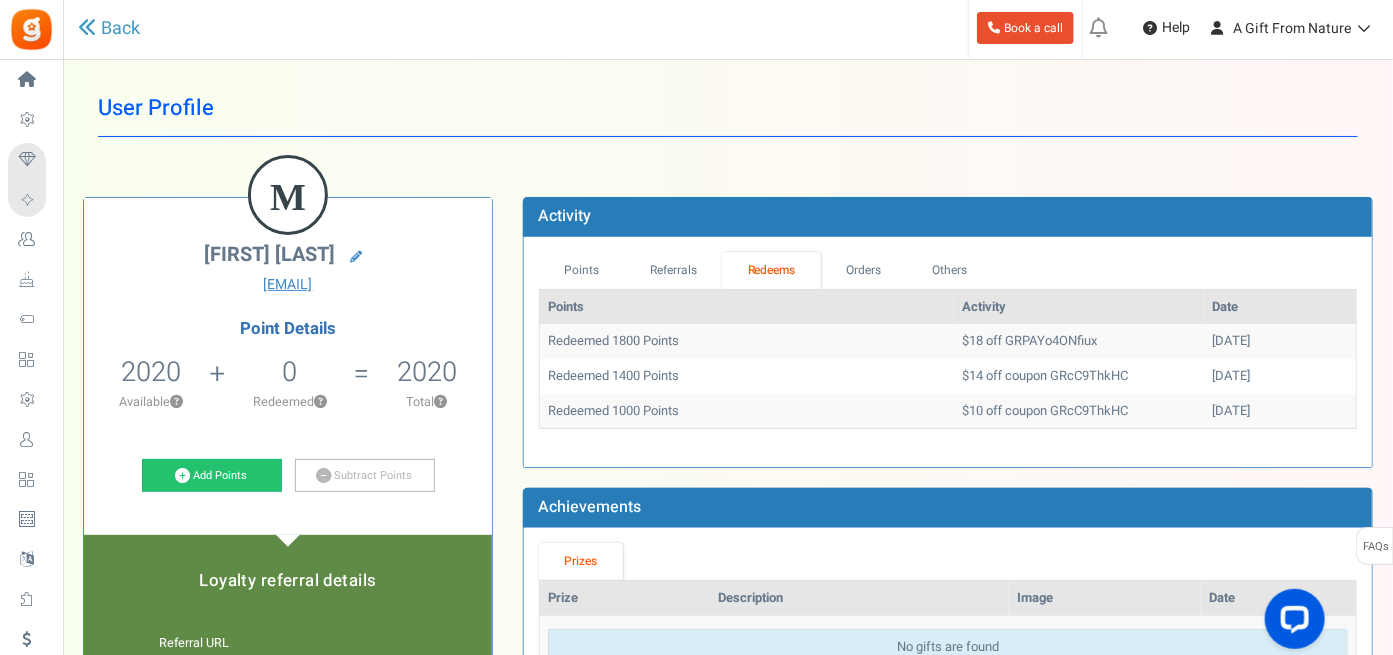 drag, startPoint x: 1156, startPoint y: 356, endPoint x: 1232, endPoint y: 350, distance: 76.23647 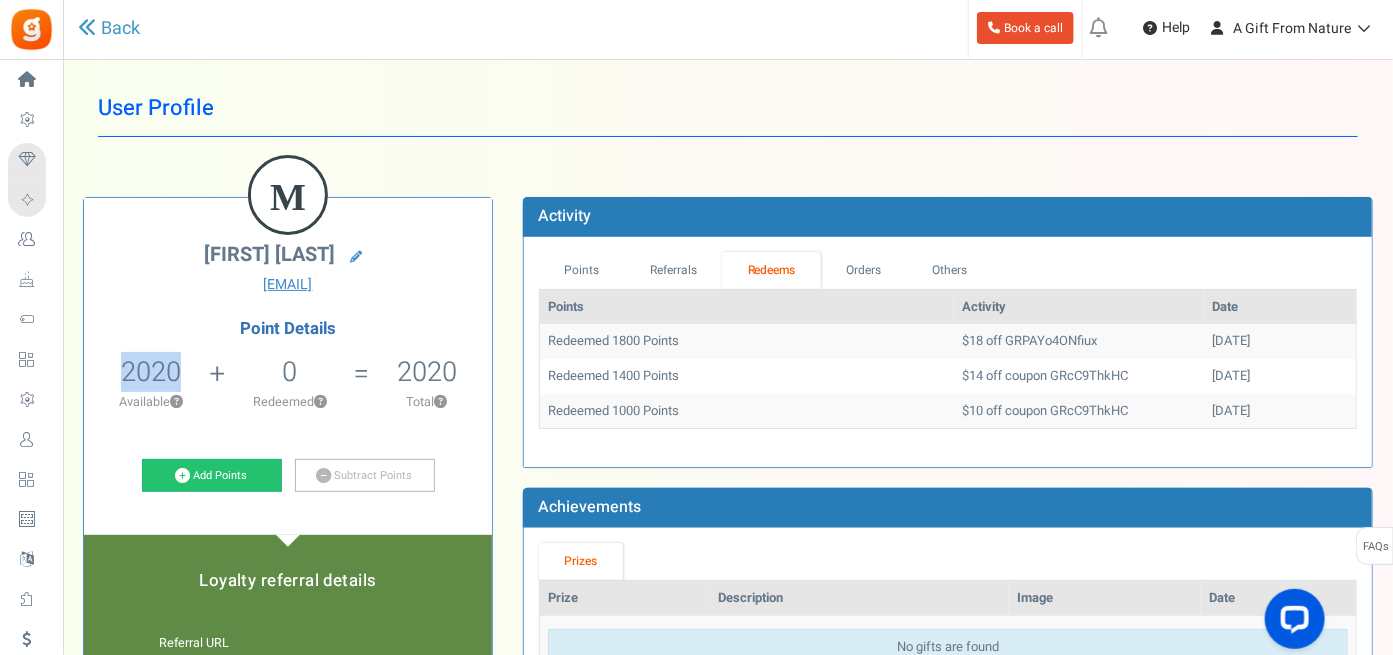 drag, startPoint x: 189, startPoint y: 375, endPoint x: 117, endPoint y: 366, distance: 72.56032 